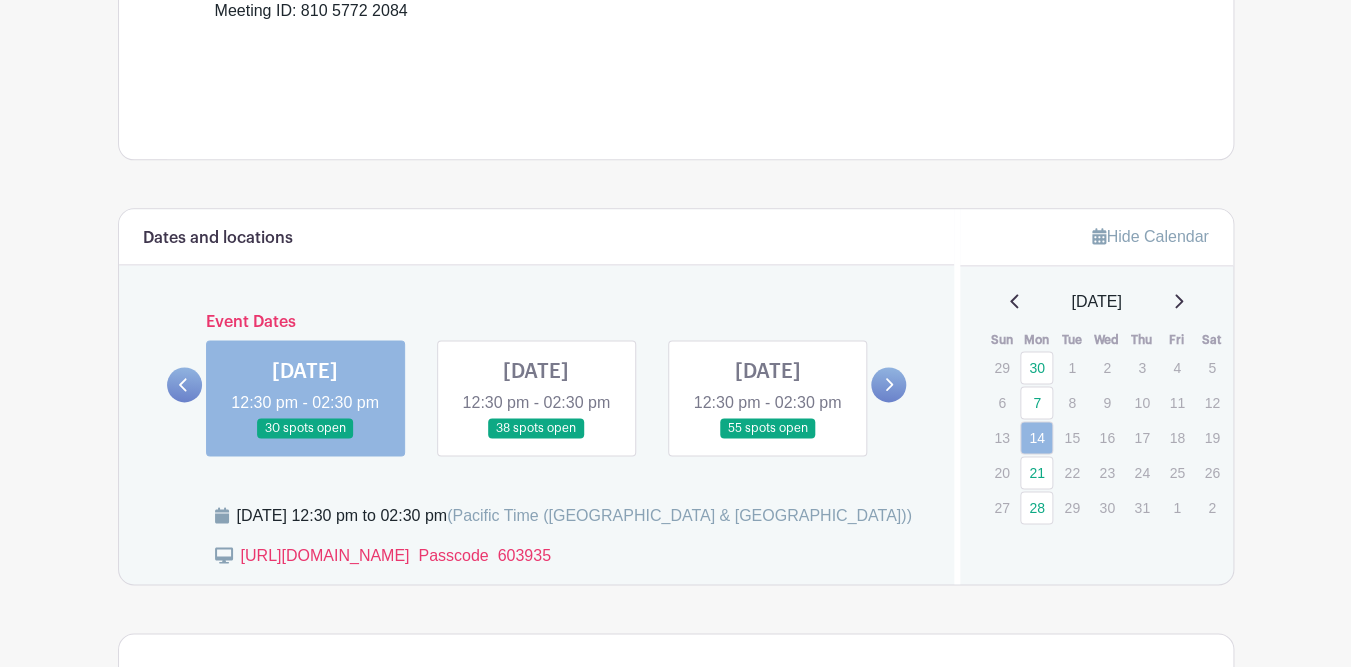 scroll, scrollTop: 779, scrollLeft: 0, axis: vertical 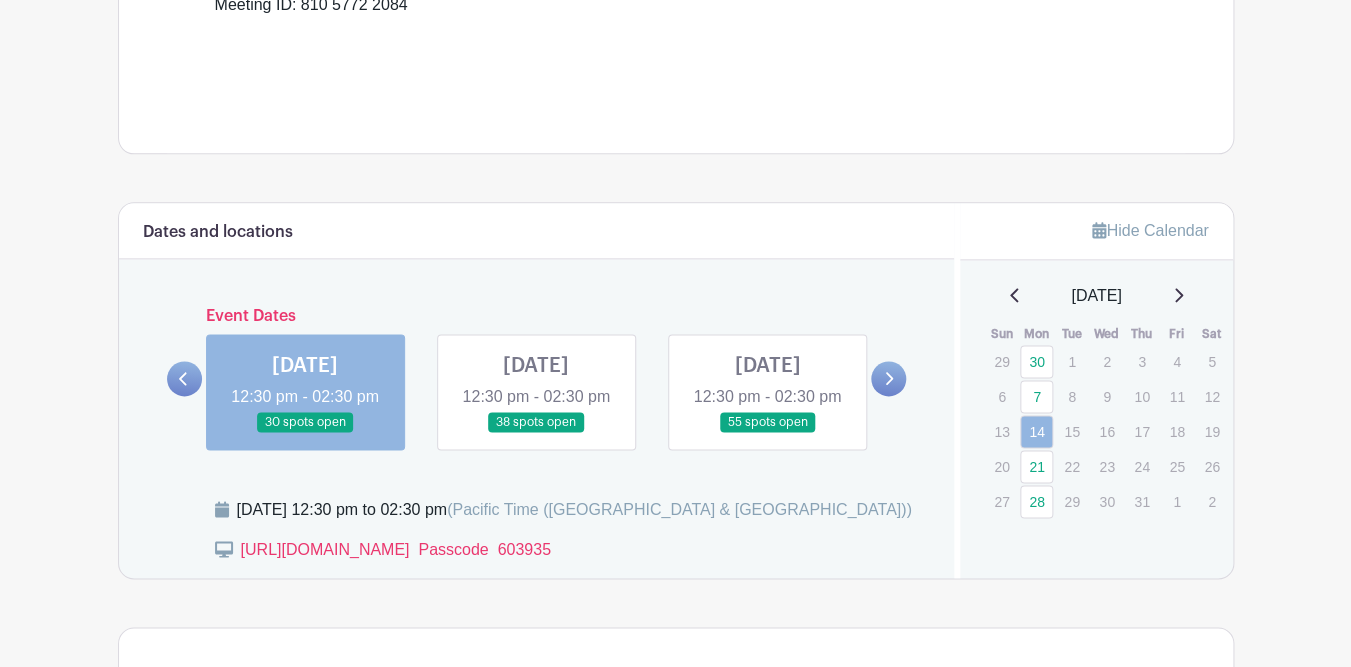 click at bounding box center (305, 433) 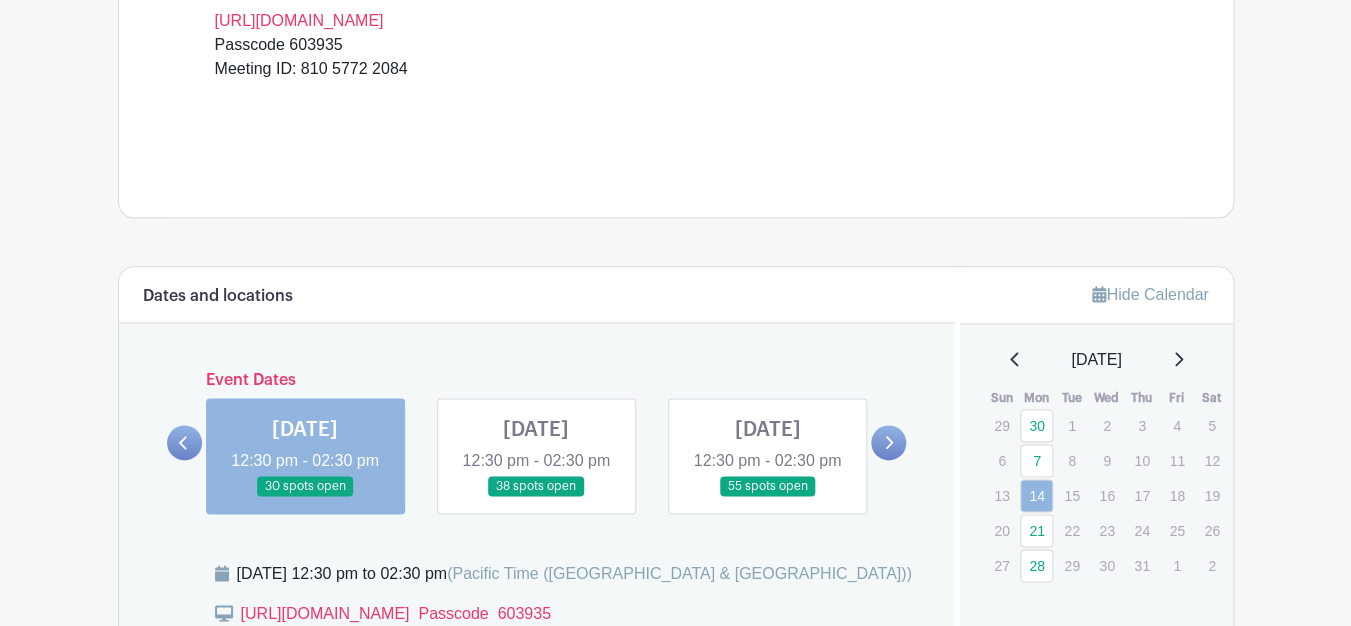 scroll, scrollTop: 719, scrollLeft: 0, axis: vertical 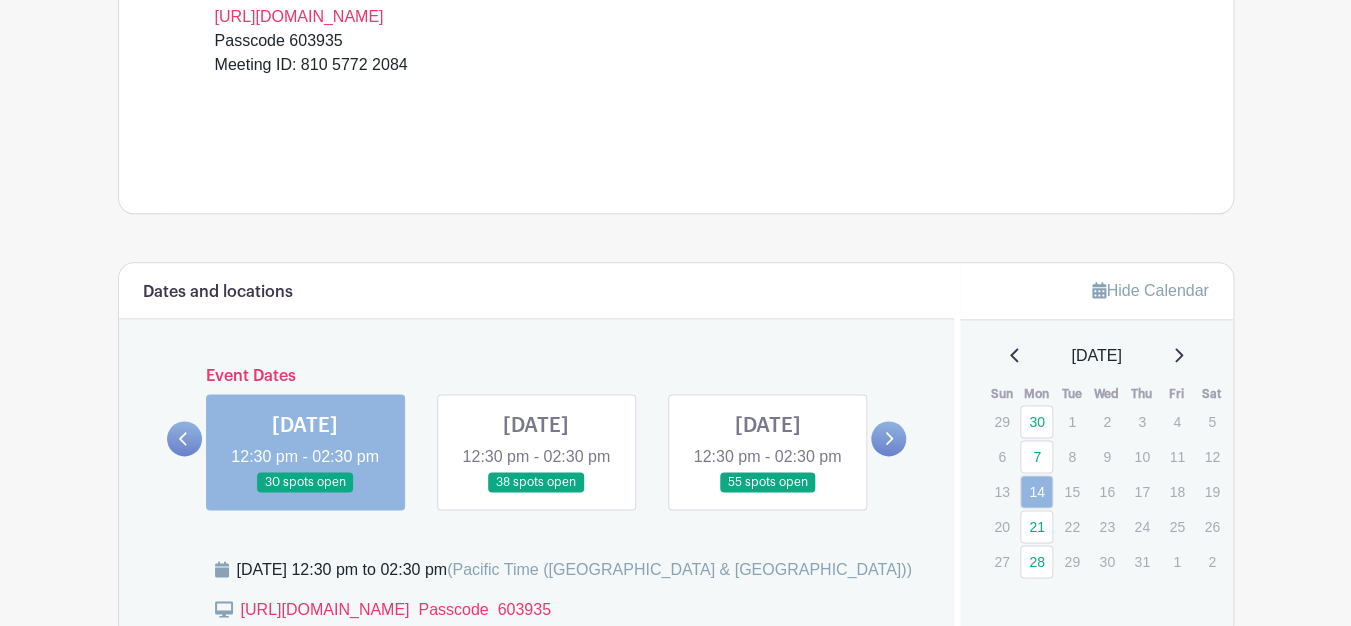 click at bounding box center (536, 493) 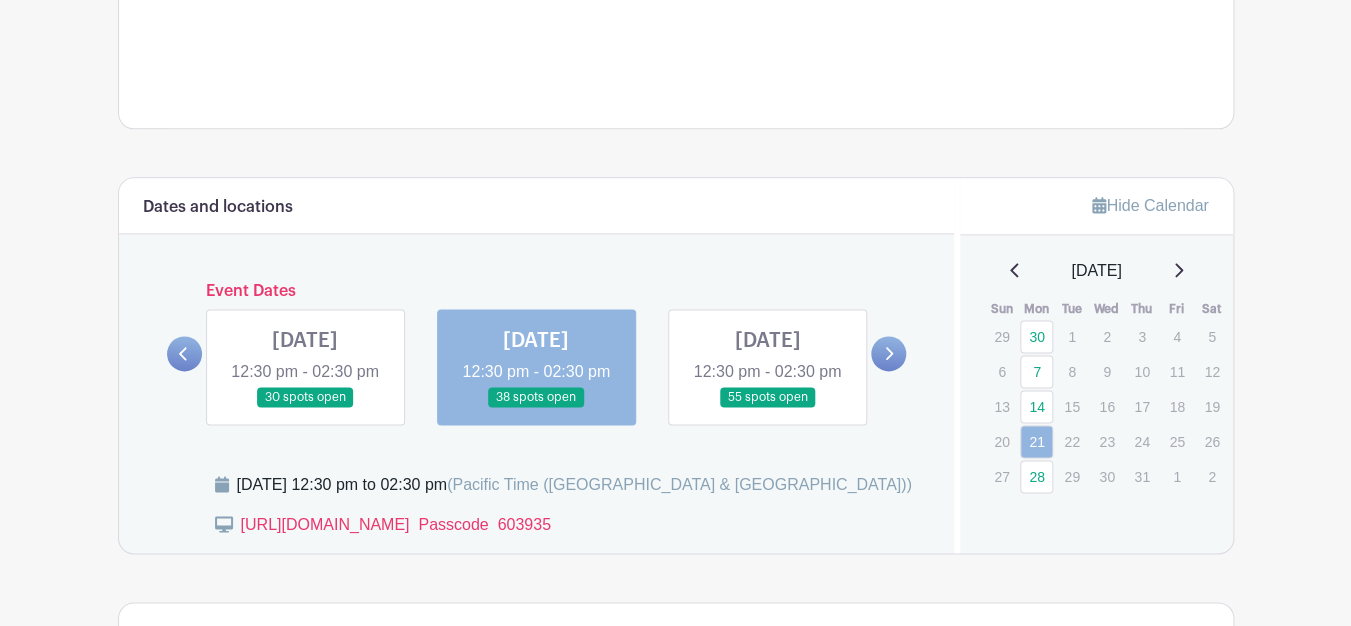 scroll, scrollTop: 809, scrollLeft: 0, axis: vertical 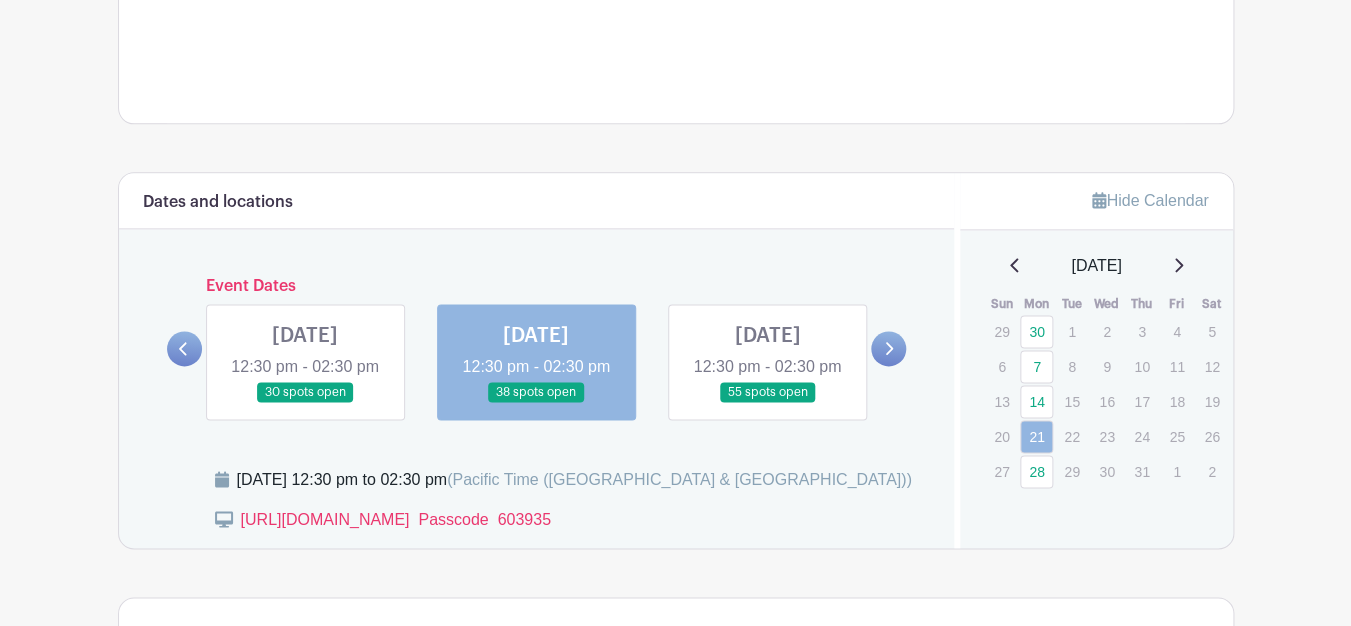 click at bounding box center [767, 403] 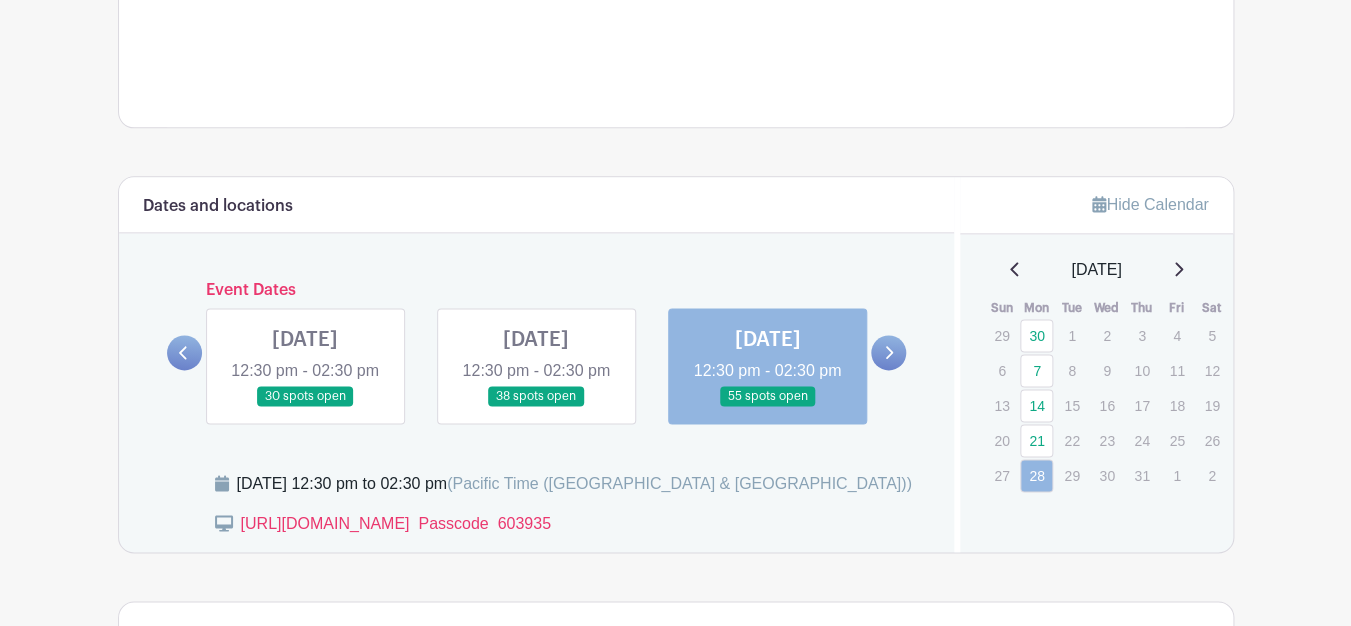 scroll, scrollTop: 808, scrollLeft: 0, axis: vertical 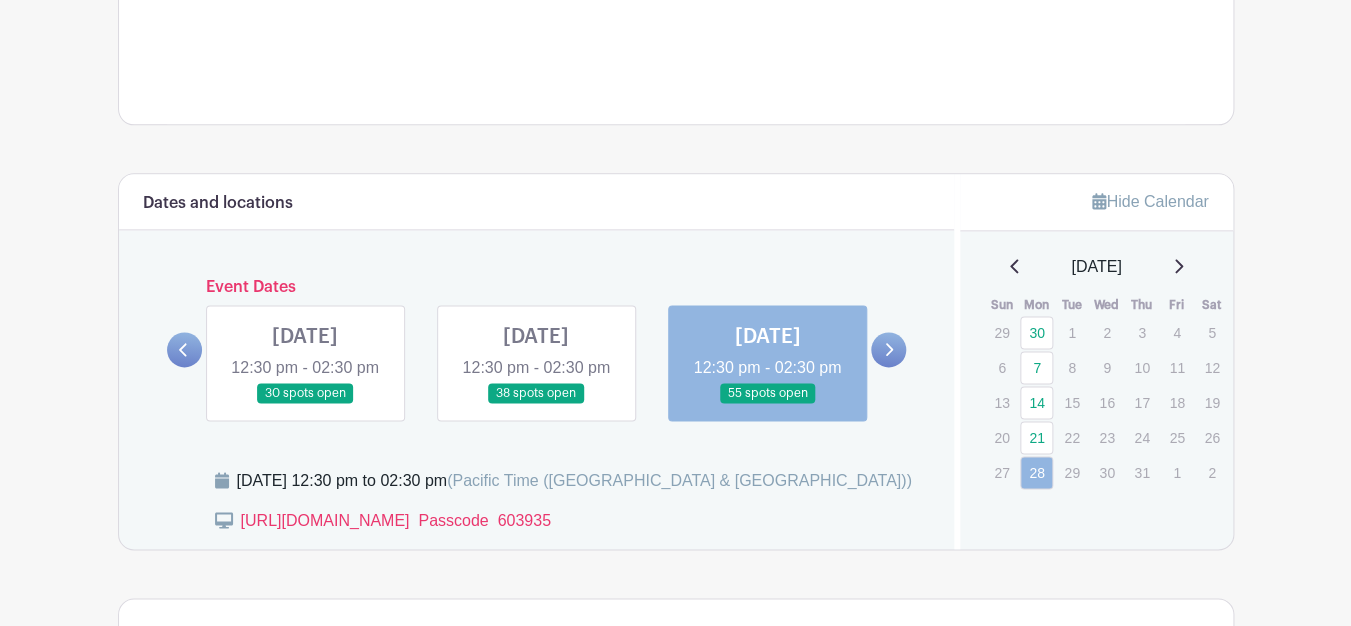 click at bounding box center (305, 404) 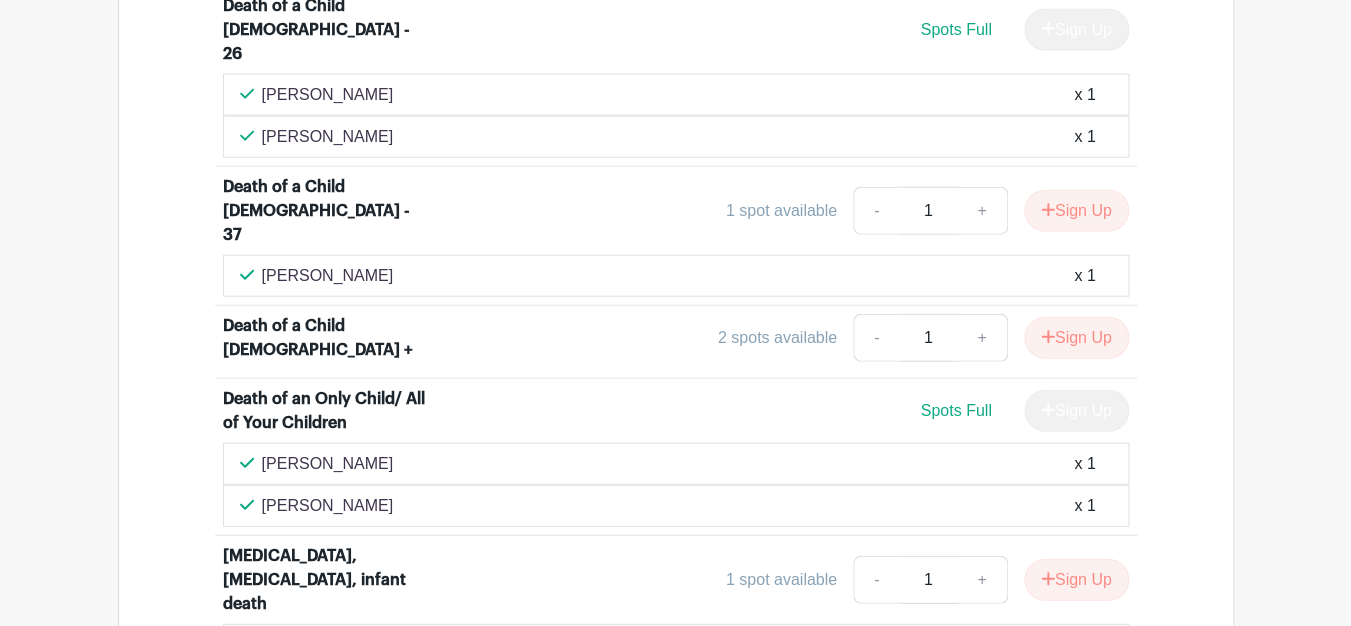 scroll, scrollTop: 1617, scrollLeft: 0, axis: vertical 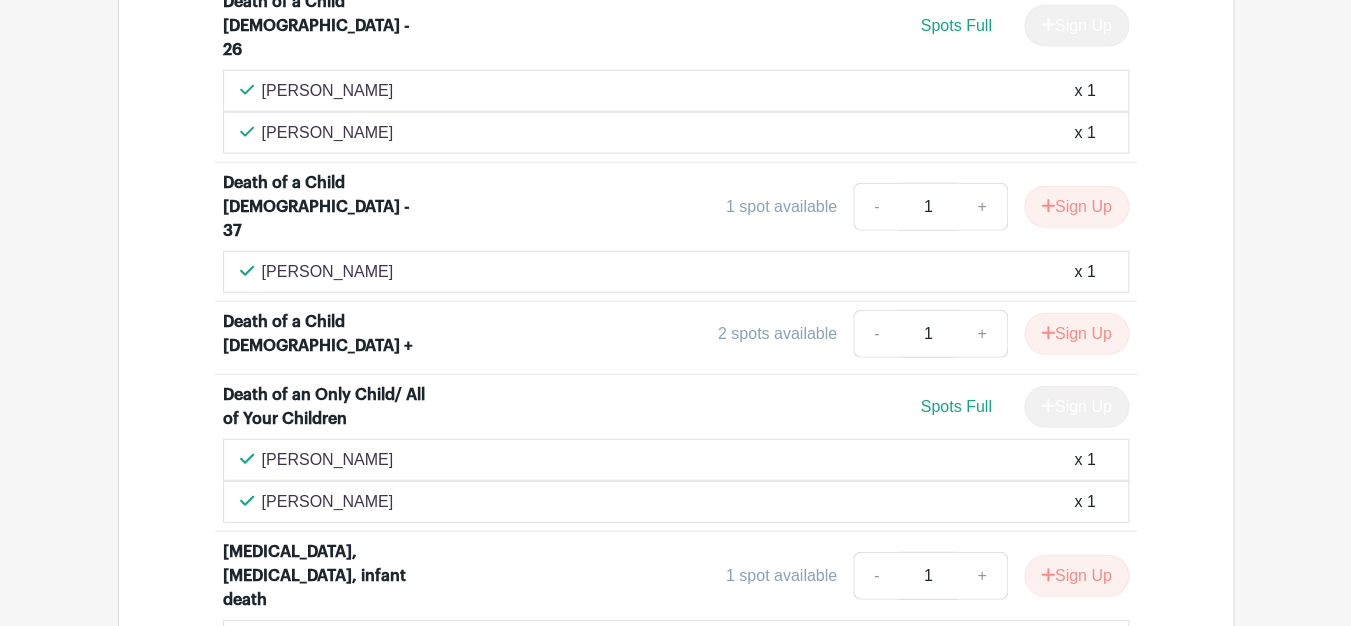 drag, startPoint x: 483, startPoint y: 221, endPoint x: 256, endPoint y: 228, distance: 227.10791 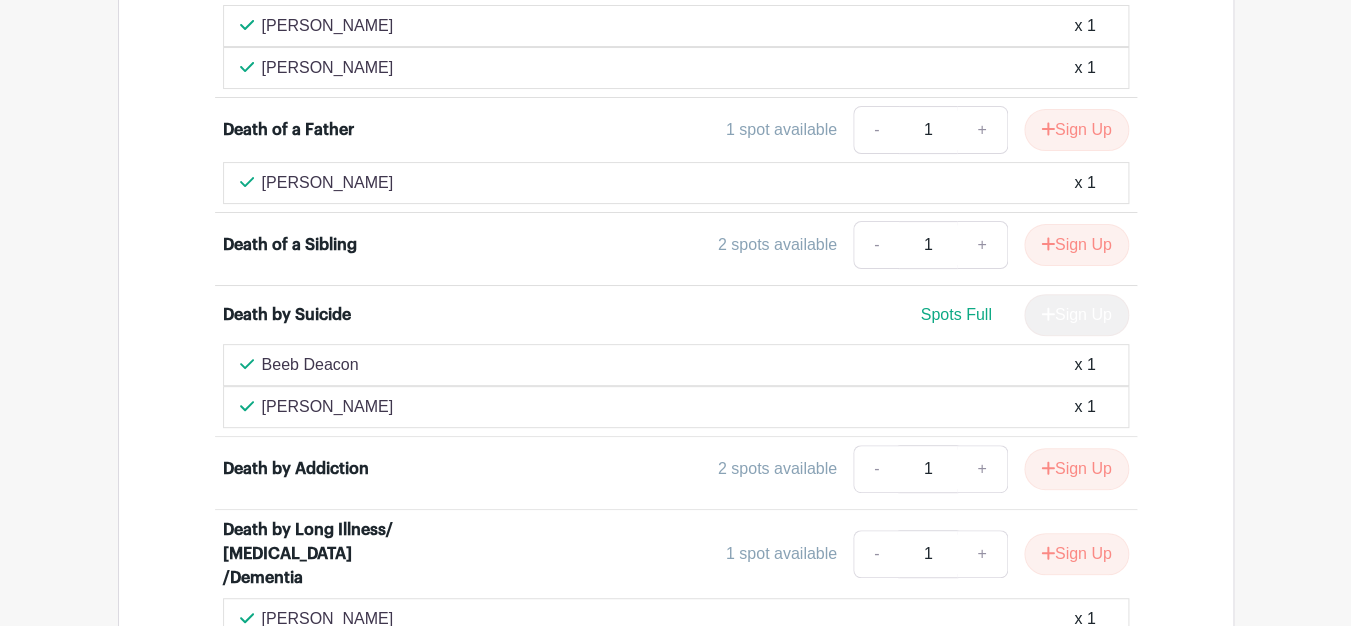 scroll, scrollTop: 2763, scrollLeft: 0, axis: vertical 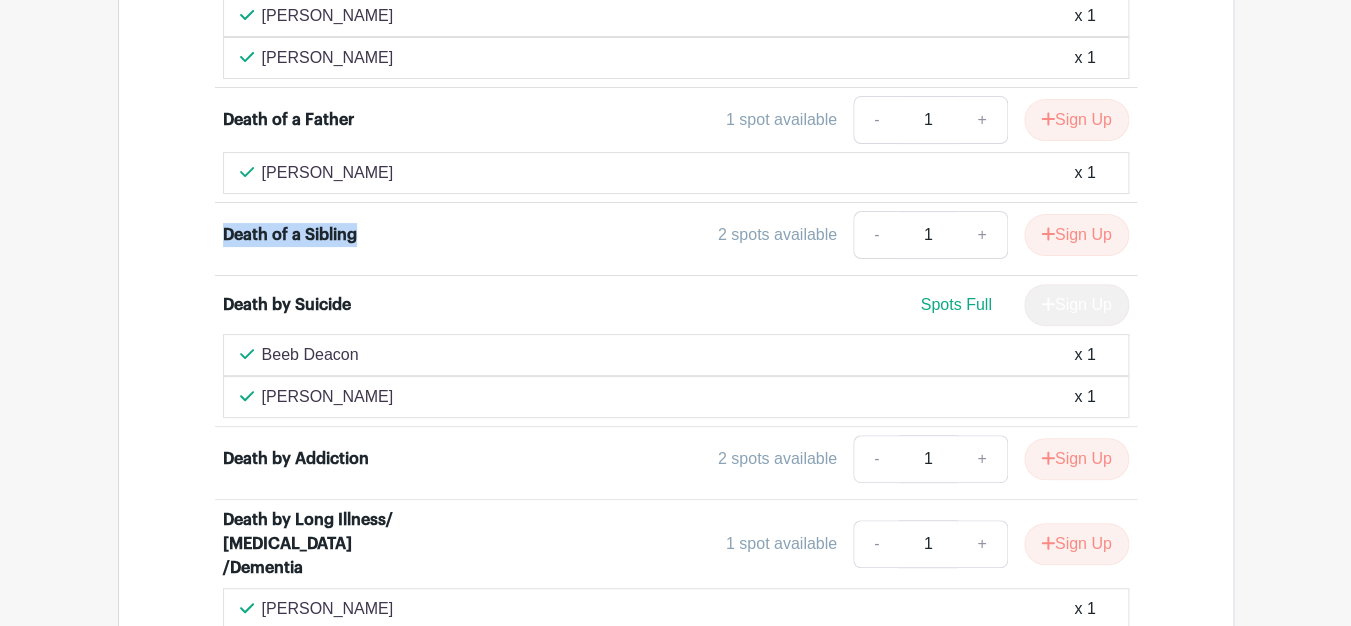 drag, startPoint x: 225, startPoint y: 166, endPoint x: 365, endPoint y: 164, distance: 140.01428 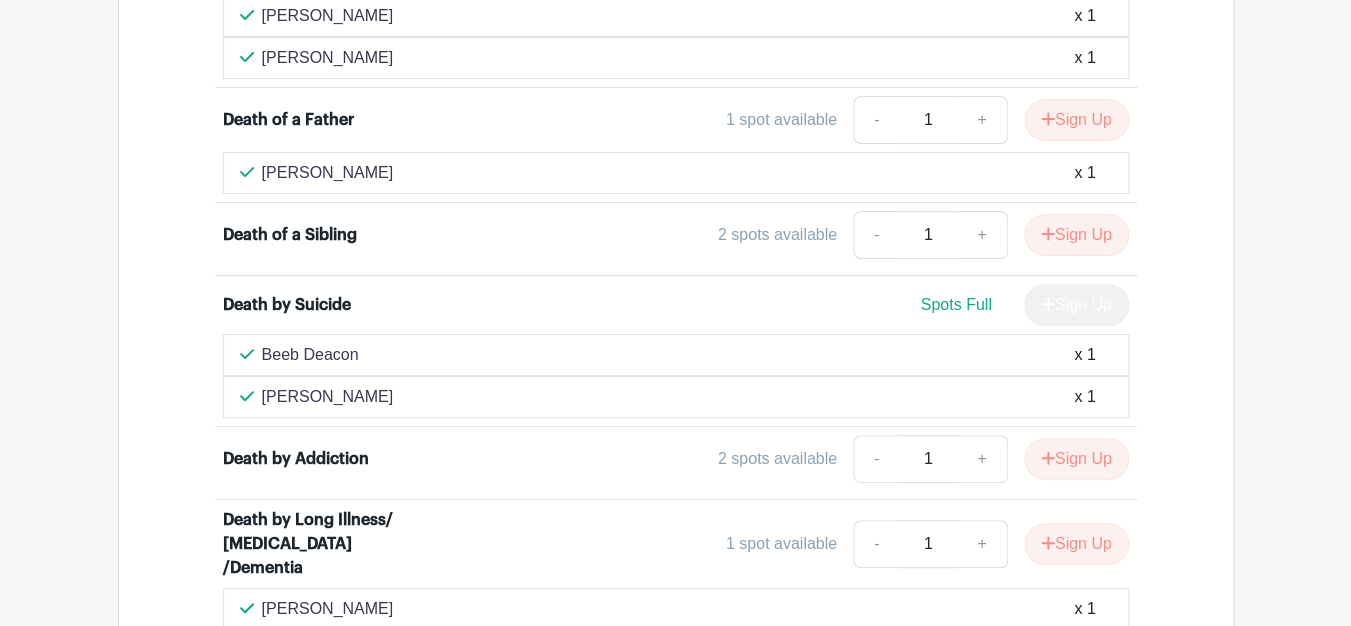 click on "Death of a Sibling
2 spots available - 1 +  Sign Up" at bounding box center (676, 239) 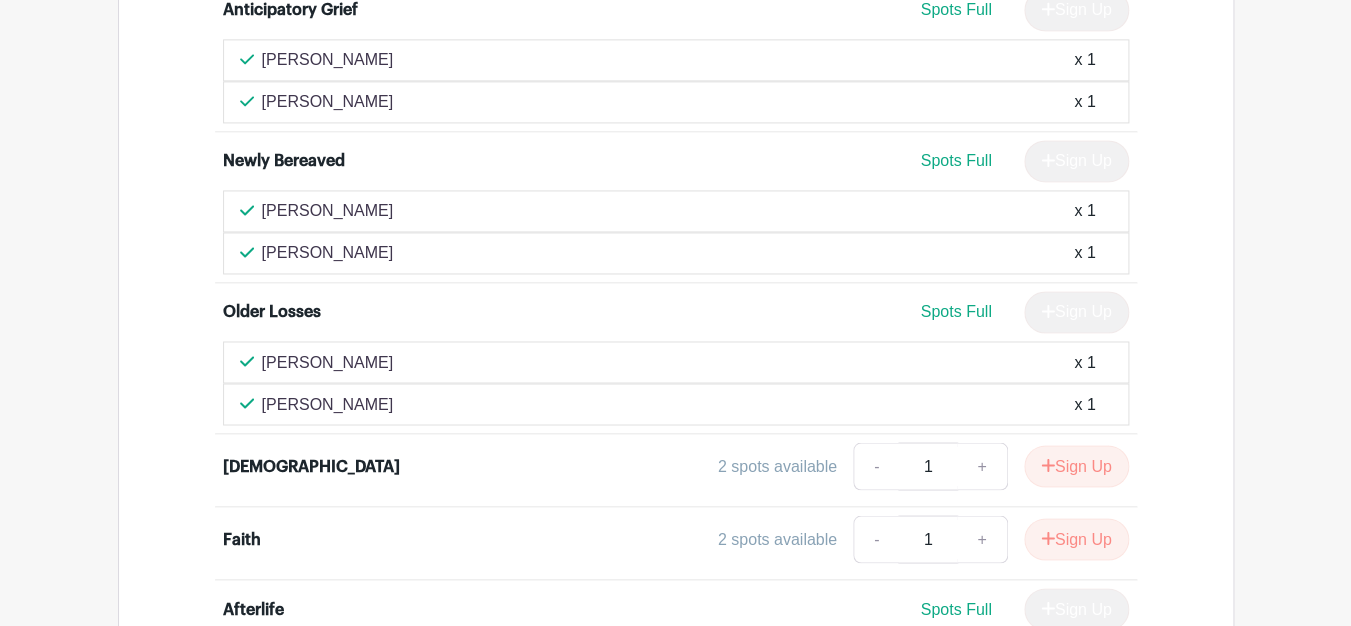 scroll, scrollTop: 3718, scrollLeft: 0, axis: vertical 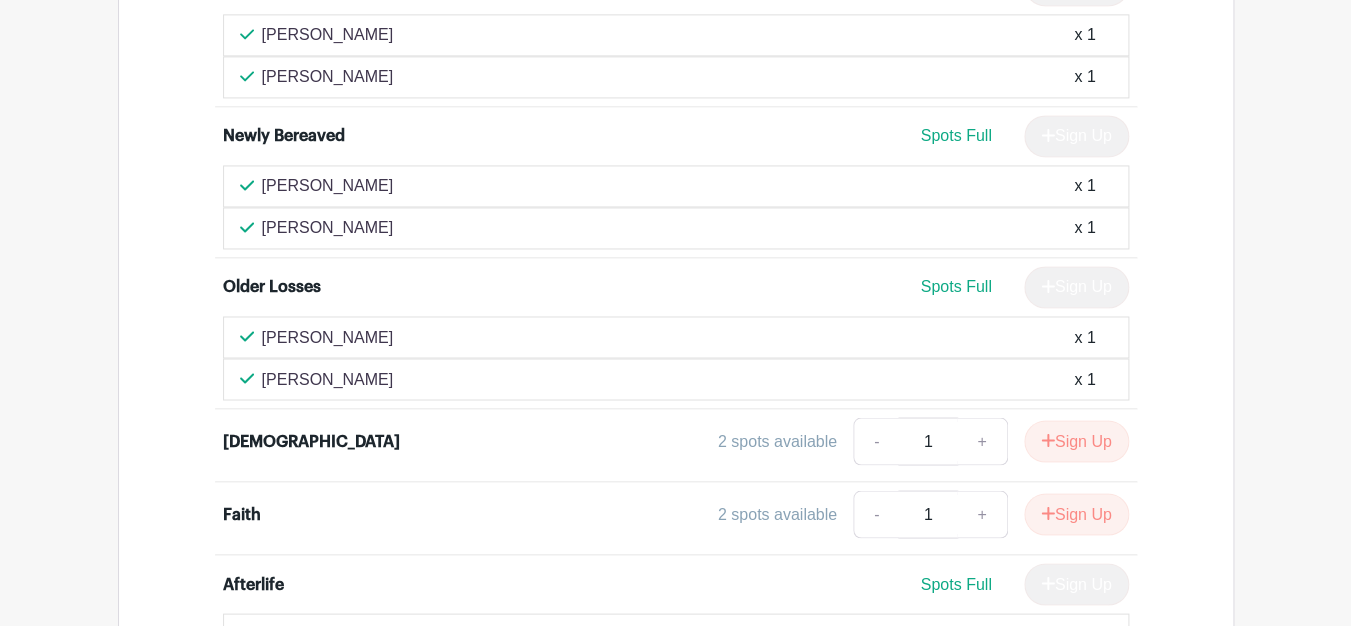 click on "Faith" at bounding box center (242, 514) 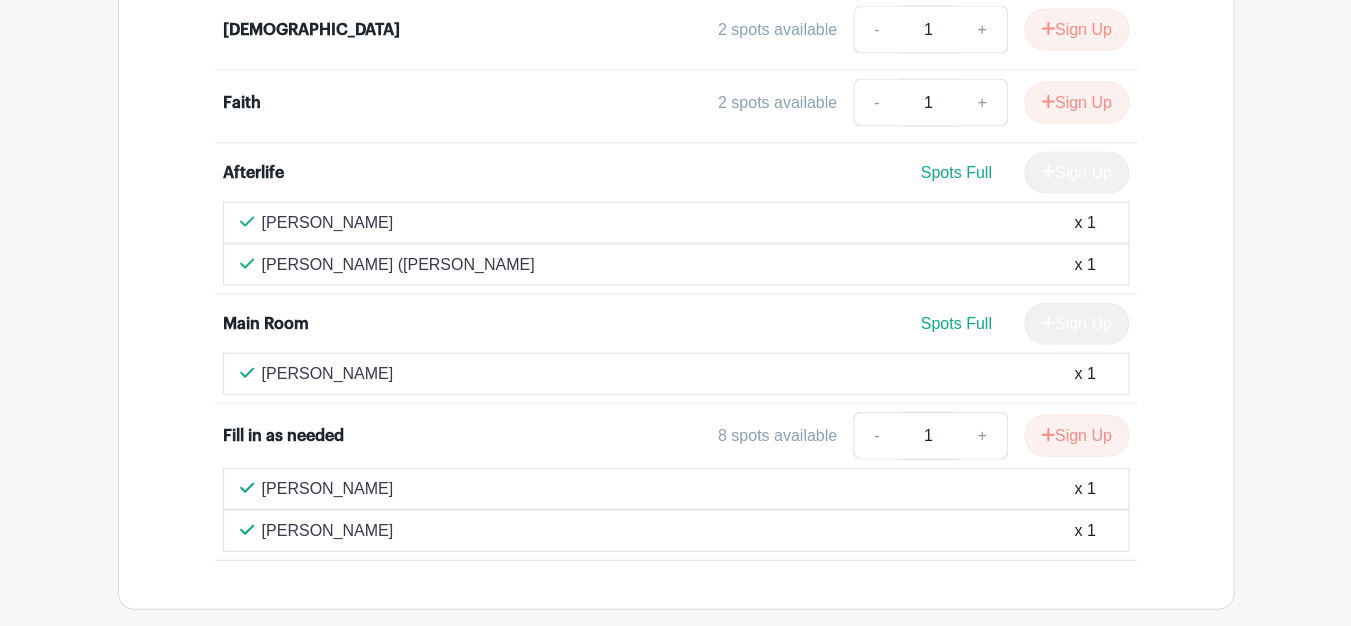 scroll, scrollTop: 4143, scrollLeft: 0, axis: vertical 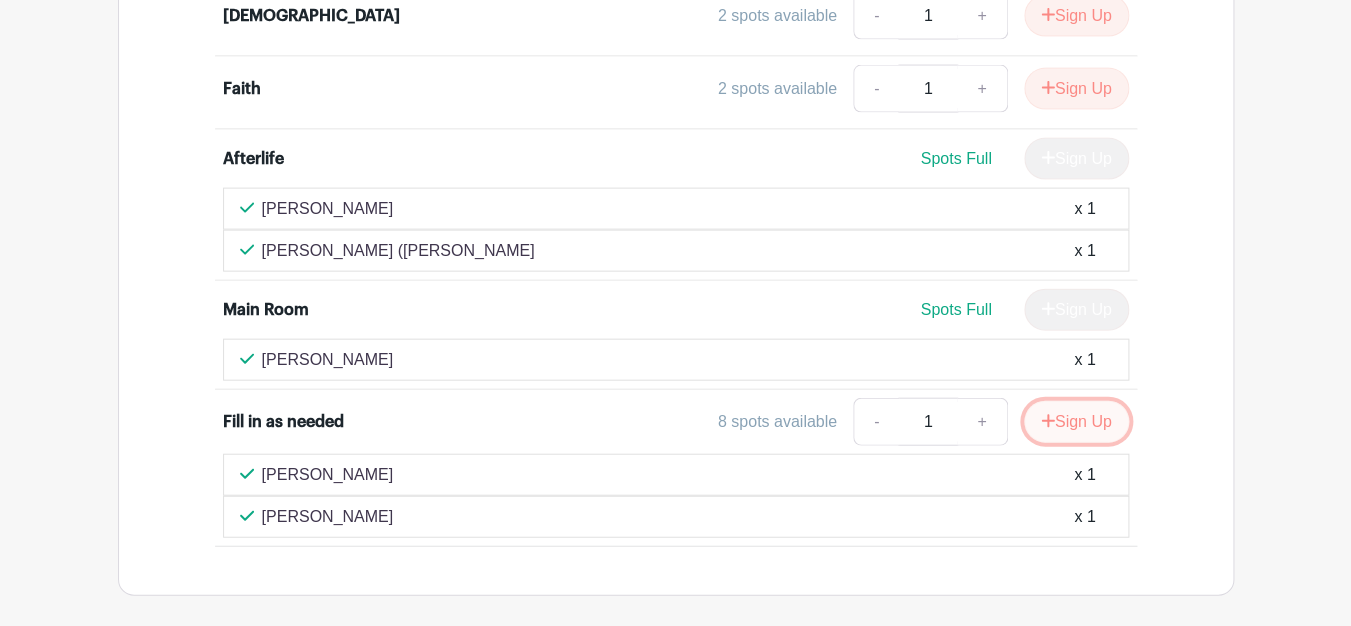 click on "Sign Up" at bounding box center (1076, 422) 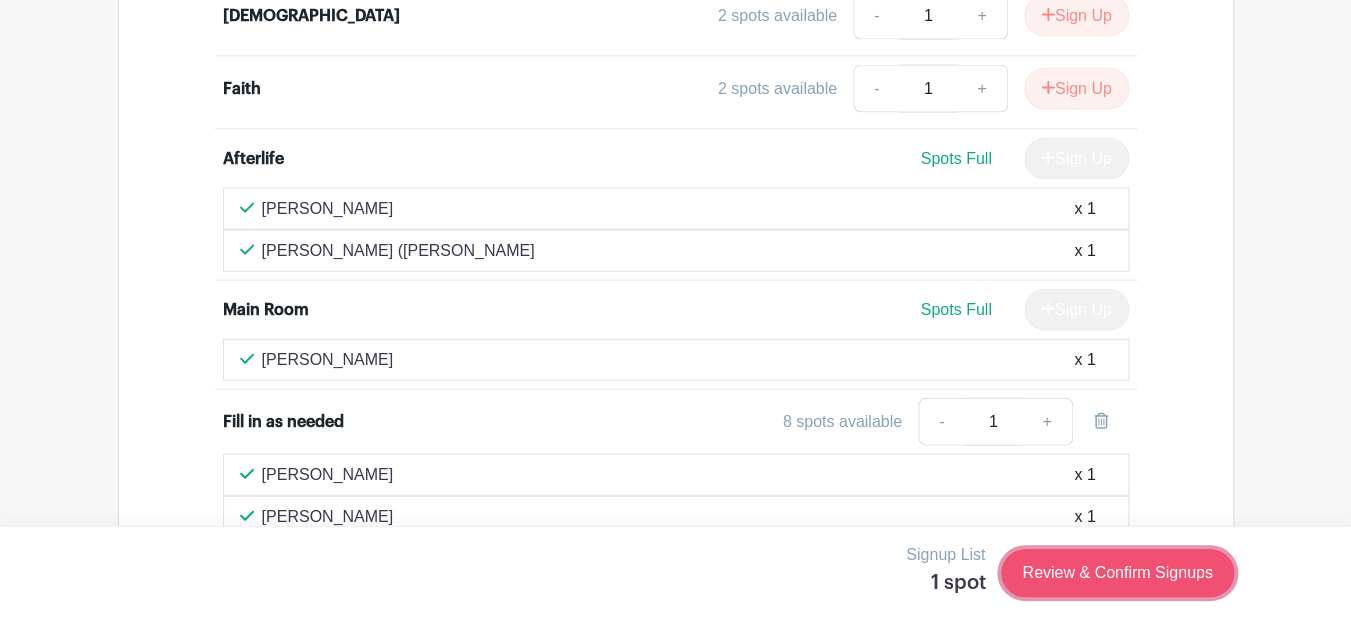 click on "Review & Confirm Signups" at bounding box center (1117, 573) 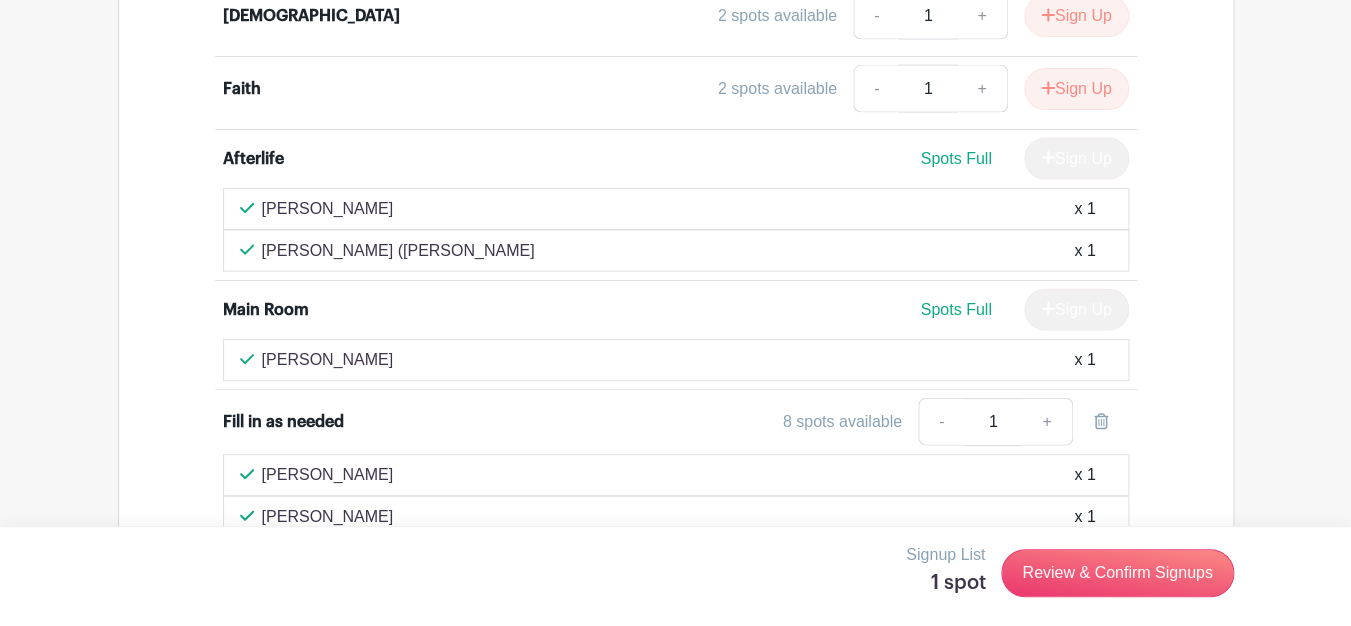 click at bounding box center [675, 313] 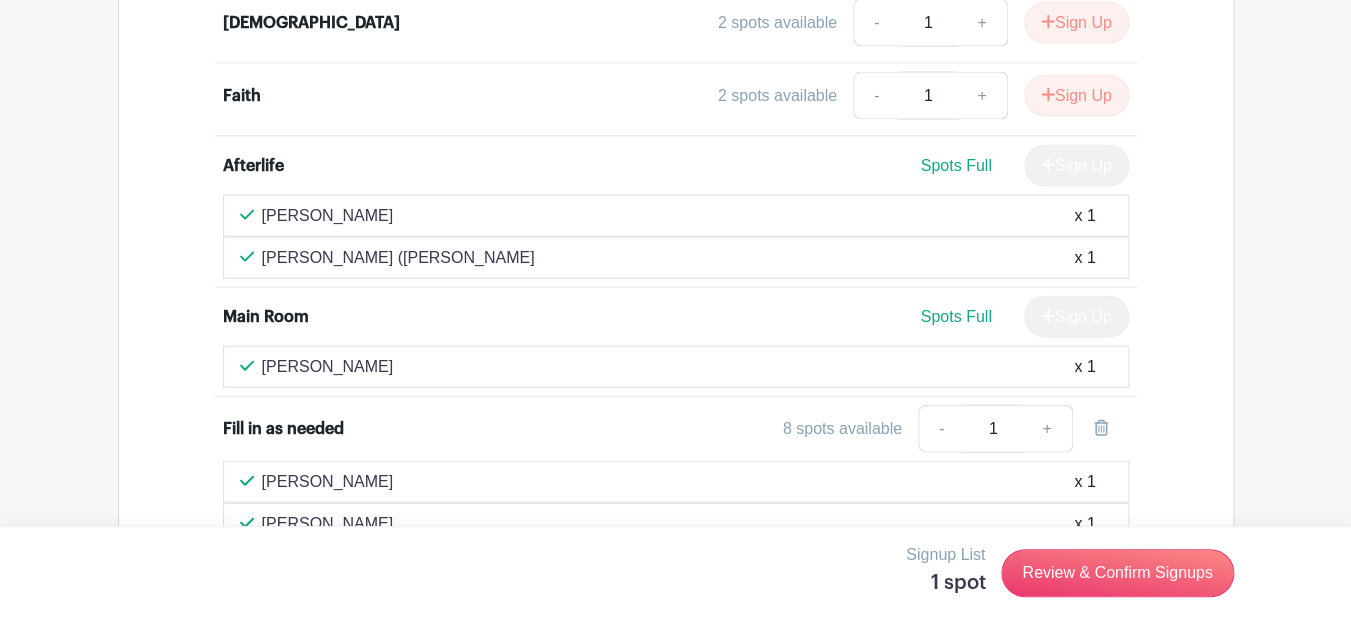 scroll, scrollTop: 4143, scrollLeft: 0, axis: vertical 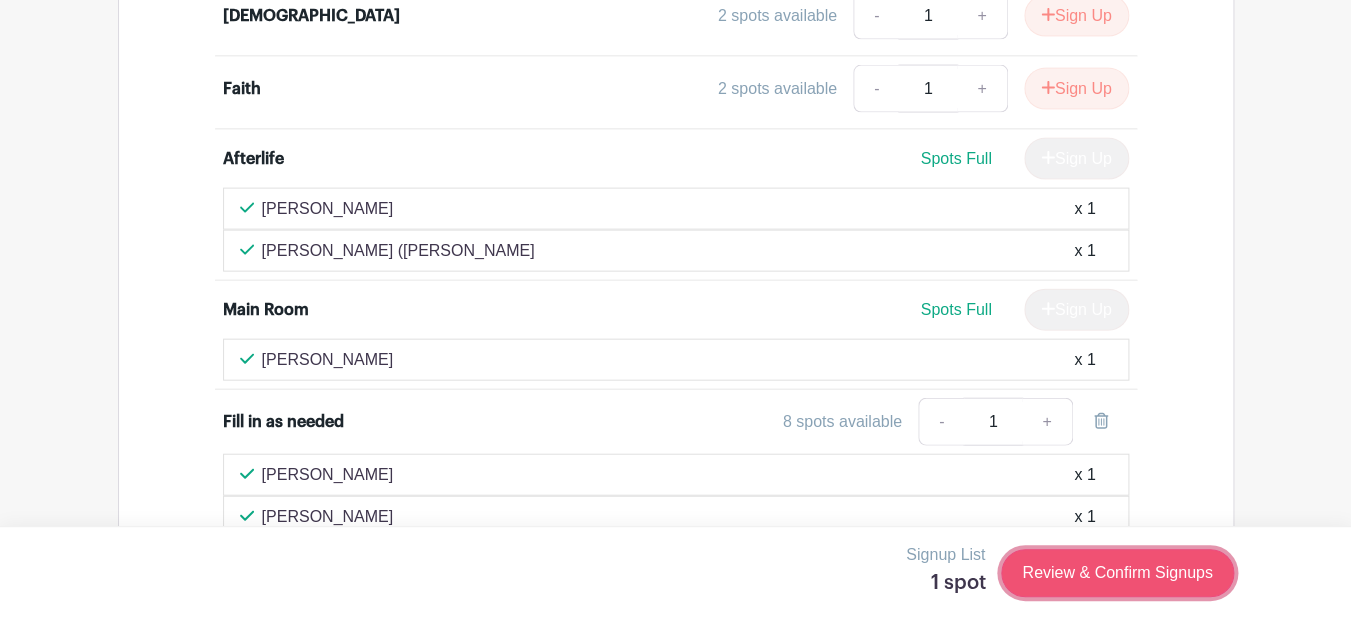 click on "Review & Confirm Signups" at bounding box center (1117, 573) 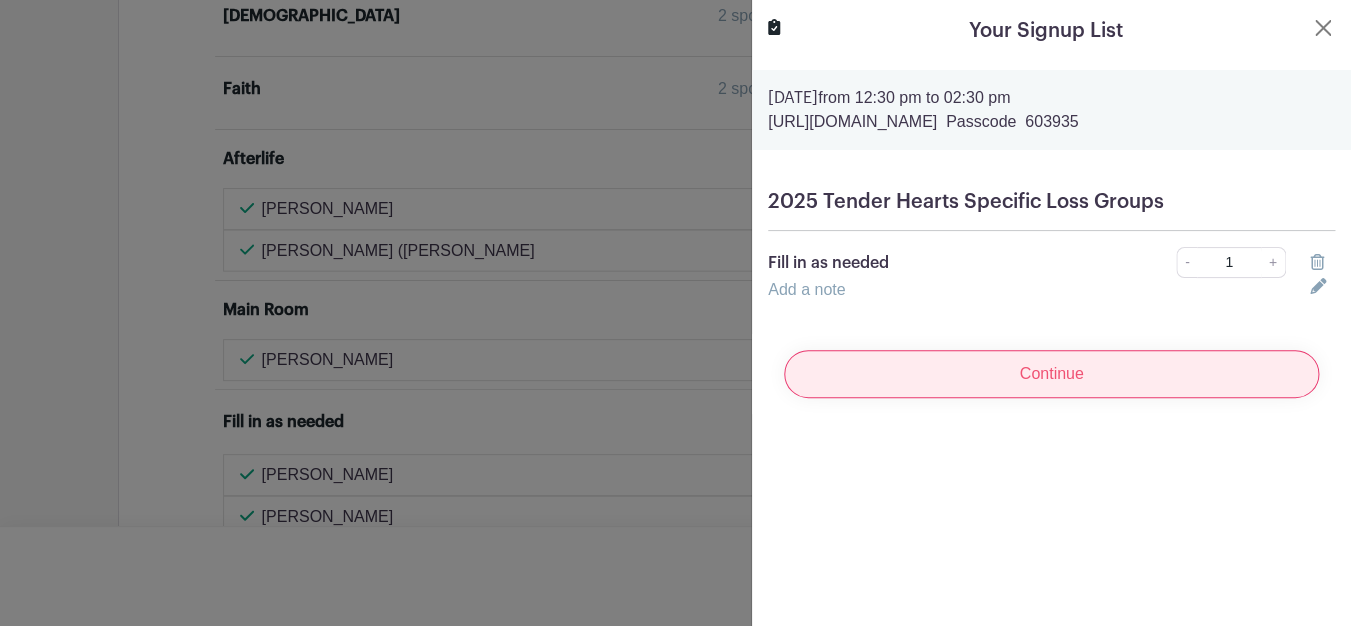 click on "Continue" at bounding box center (1051, 374) 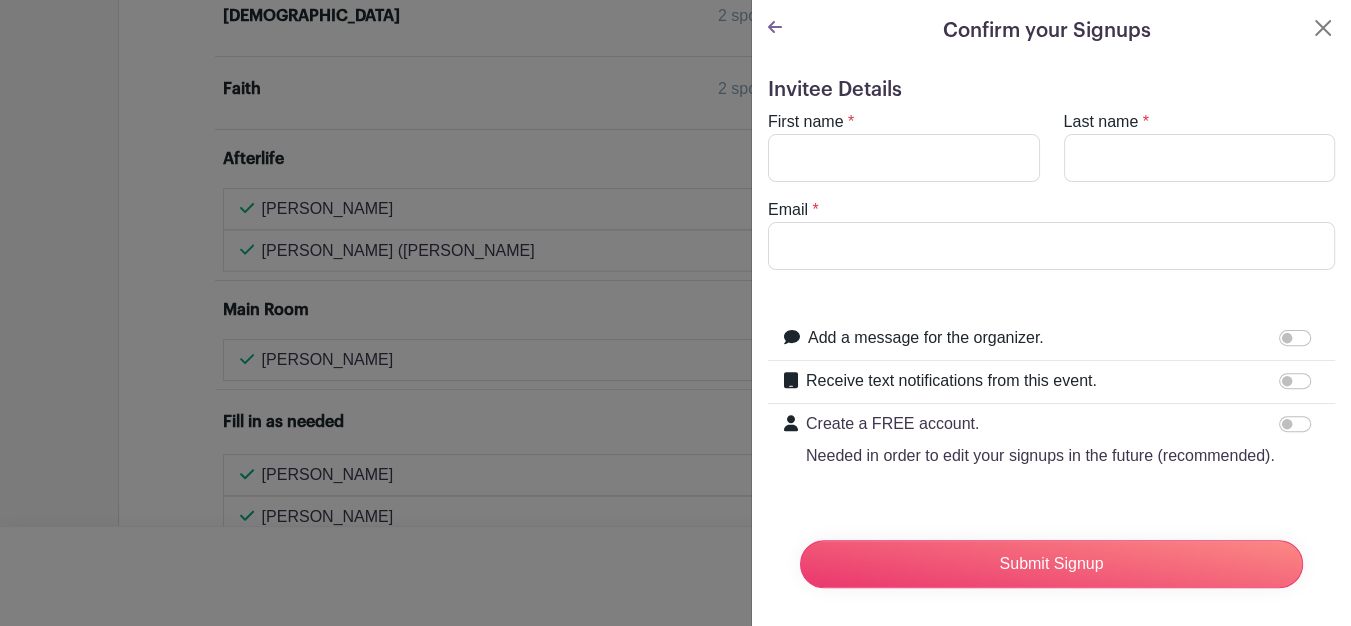 click on "Add a message for the organizer." at bounding box center [926, 338] 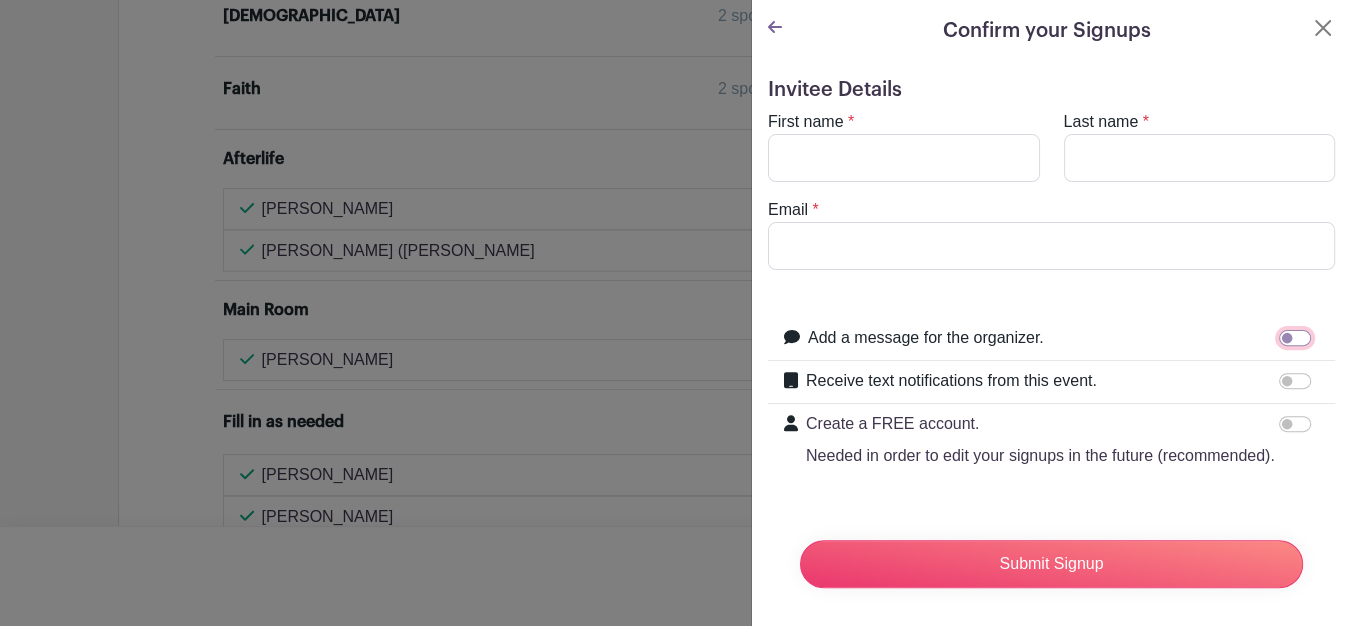 checkbox on "true" 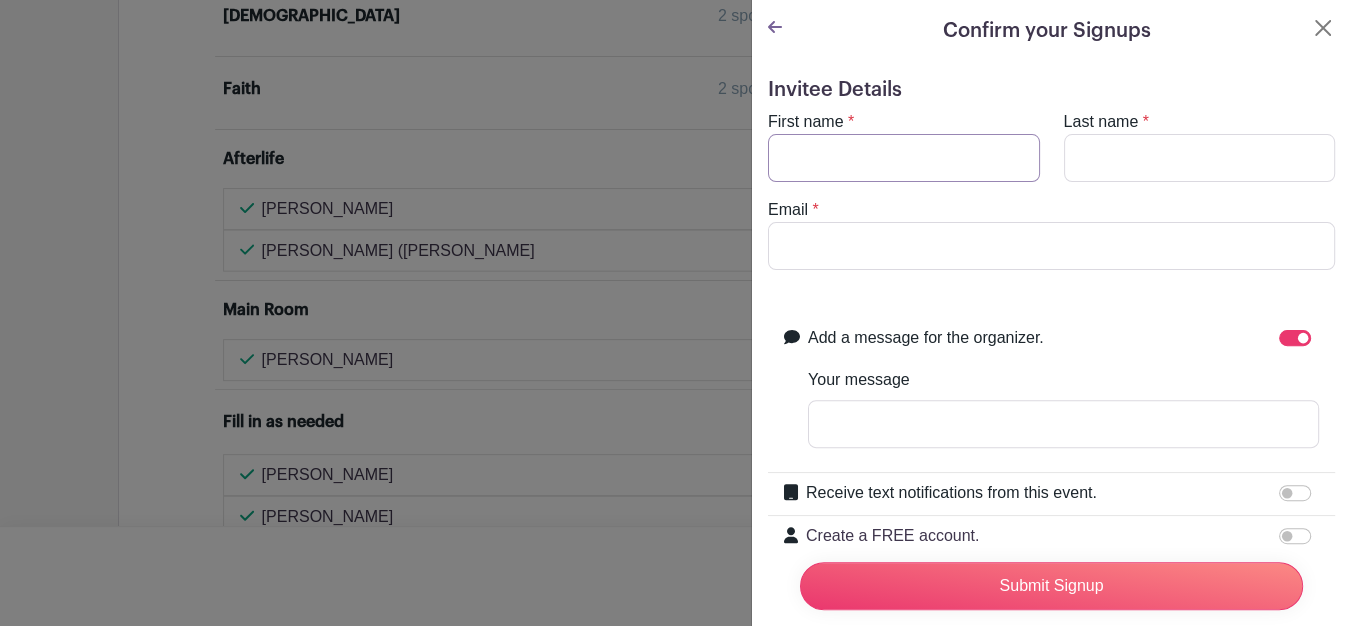 click on "First name" at bounding box center [904, 158] 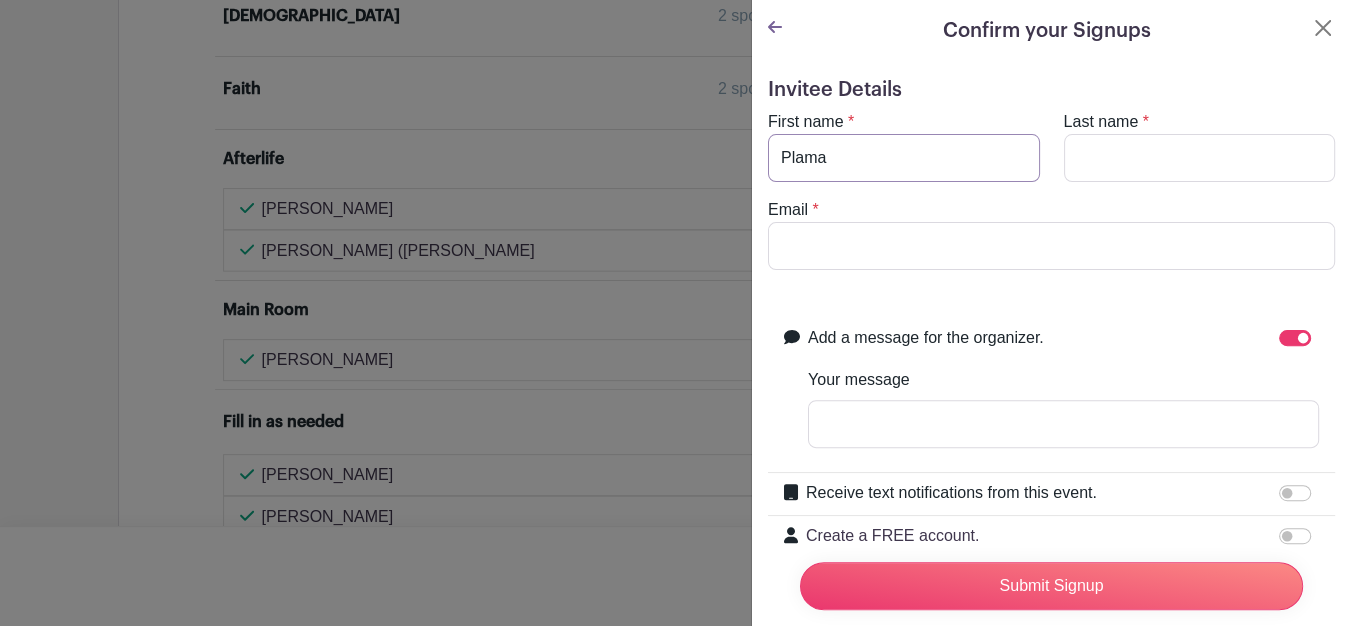 type on "Plama" 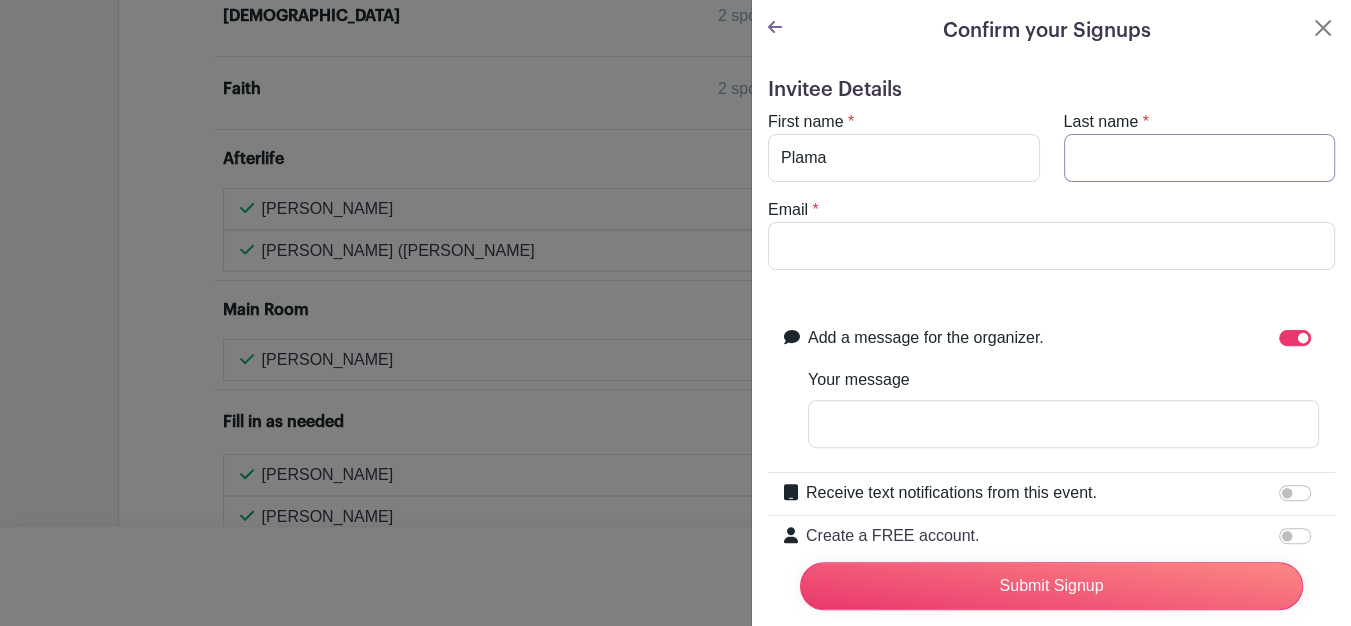 click on "Last name" at bounding box center (1200, 158) 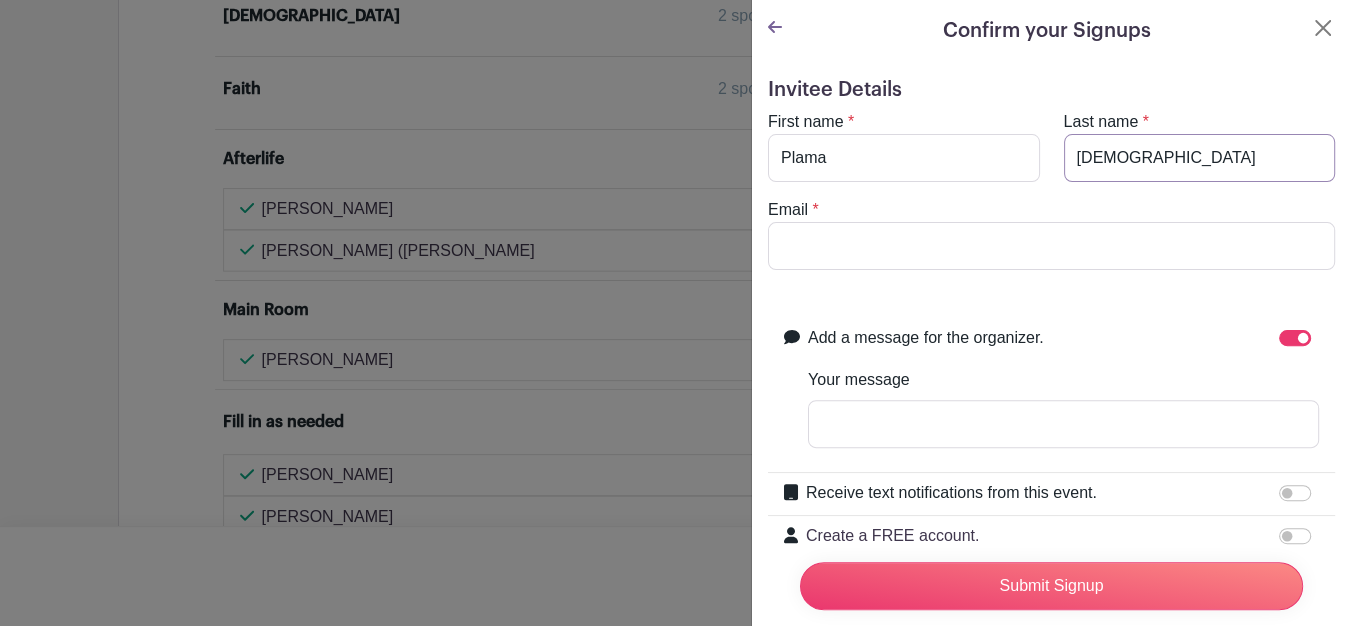 type on "[DEMOGRAPHIC_DATA]" 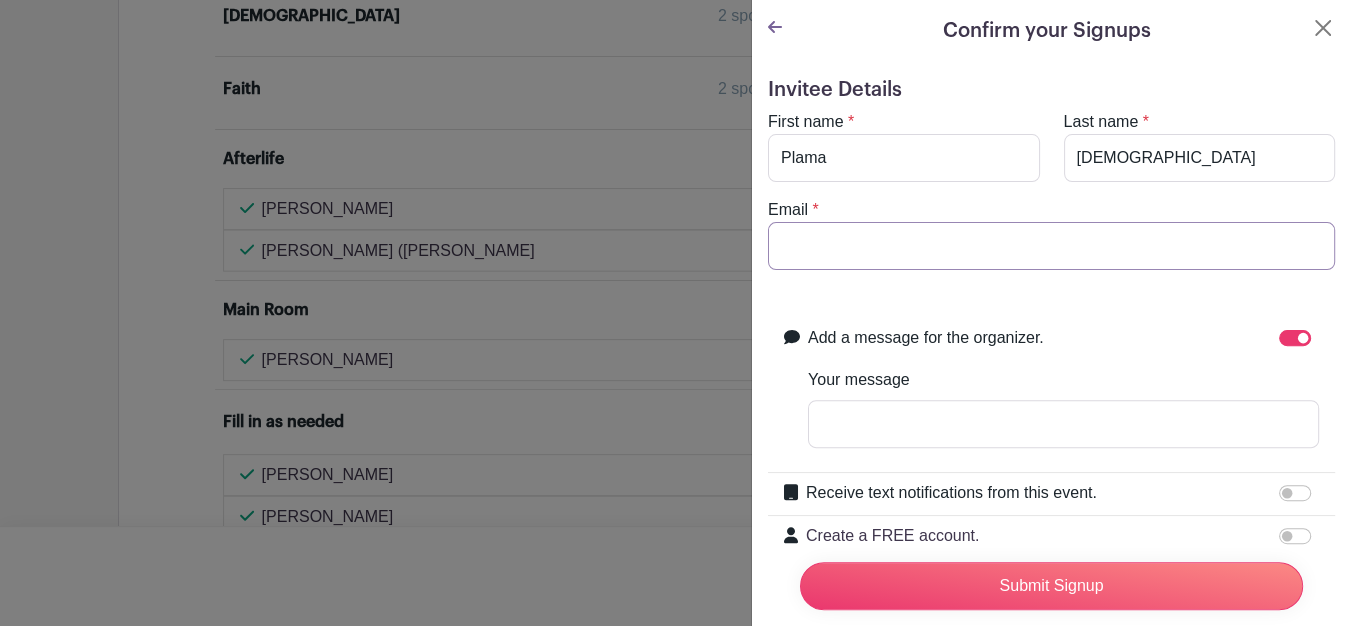 click on "Email" at bounding box center [1051, 246] 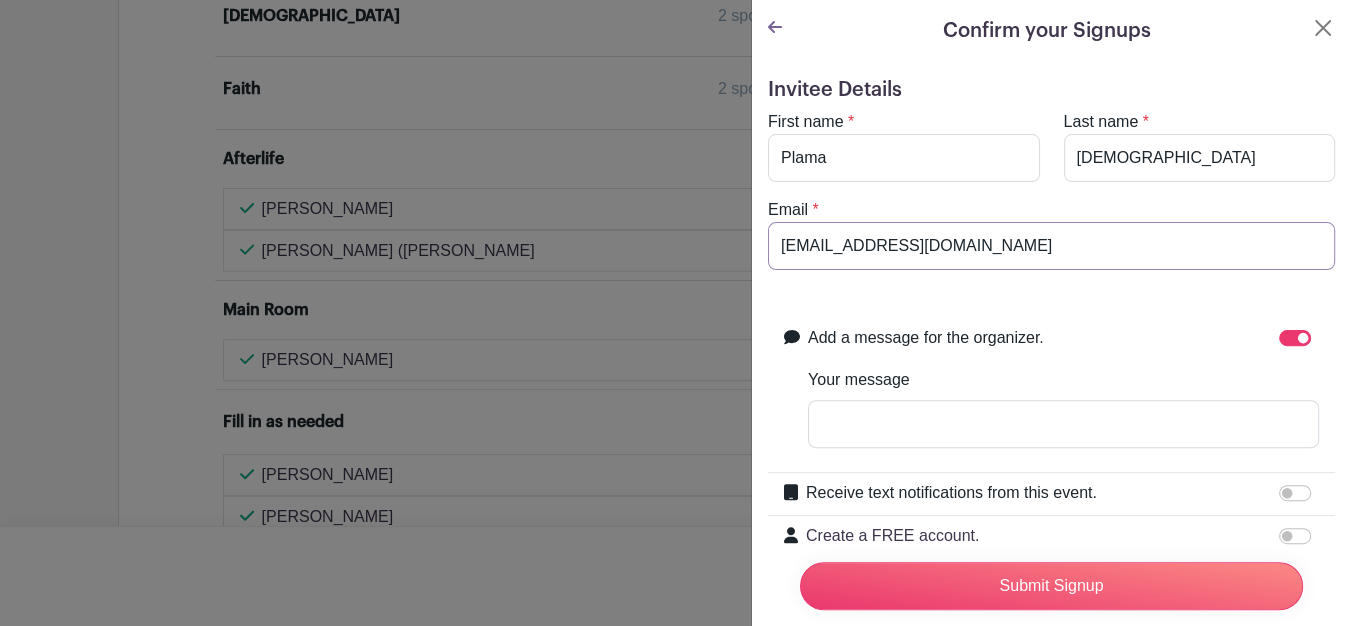 type on "[EMAIL_ADDRESS][DOMAIN_NAME]" 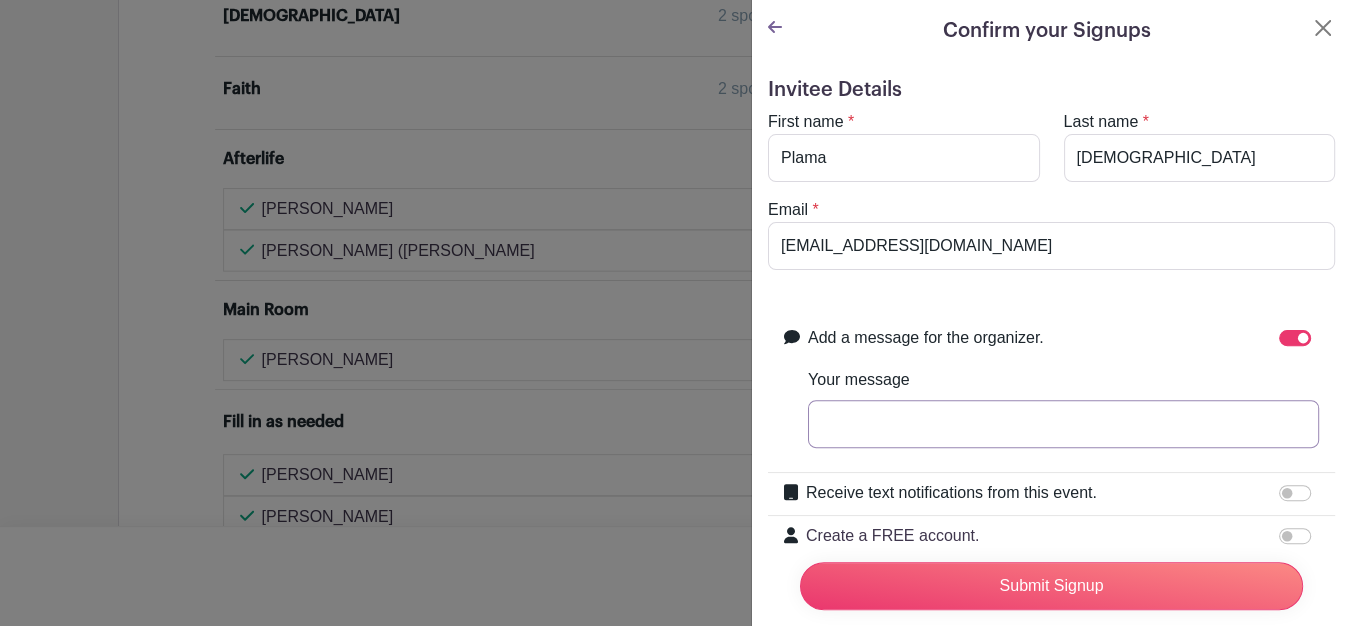 click on "Your message" at bounding box center (1063, 424) 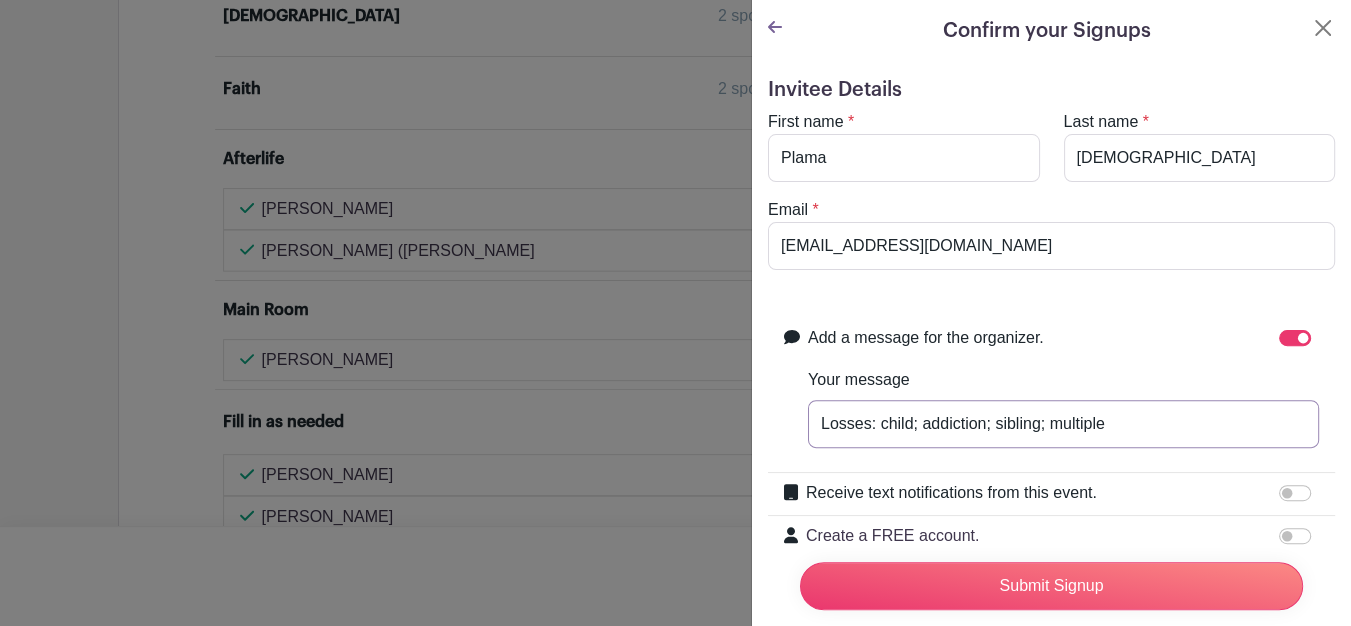click on "Losses: child; addiction; sibling; multiple" at bounding box center [1063, 424] 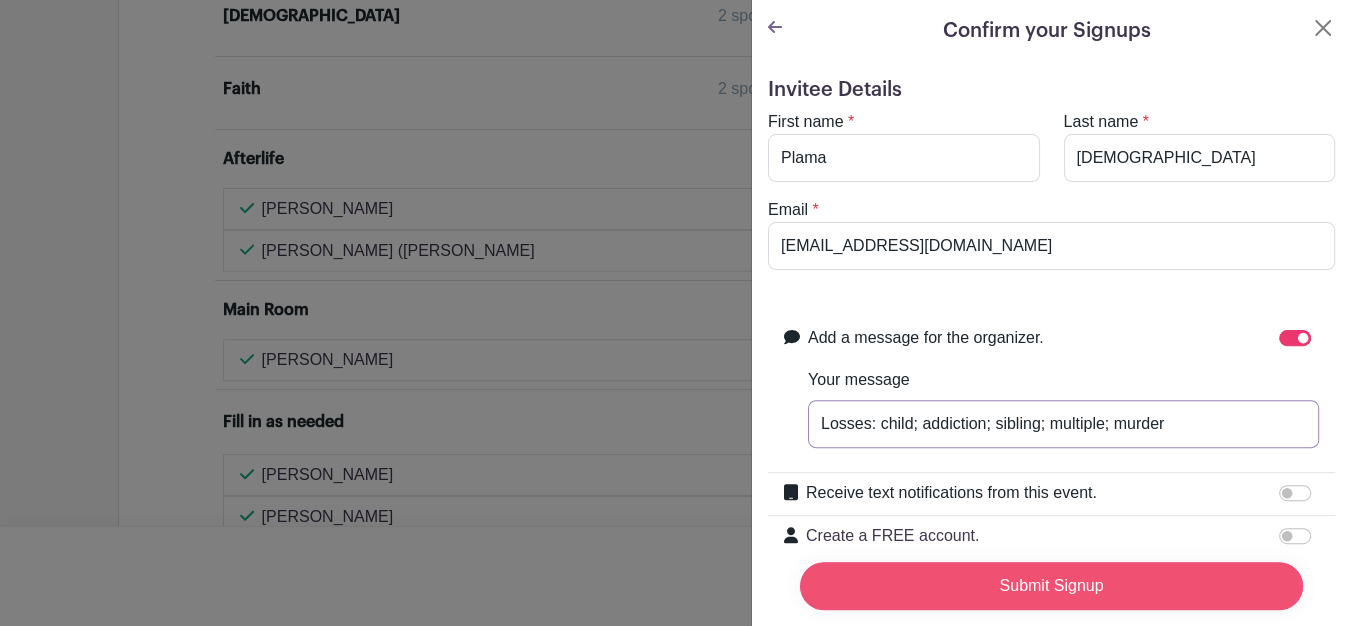 type on "Losses: child; addiction; sibling; multiple; murder" 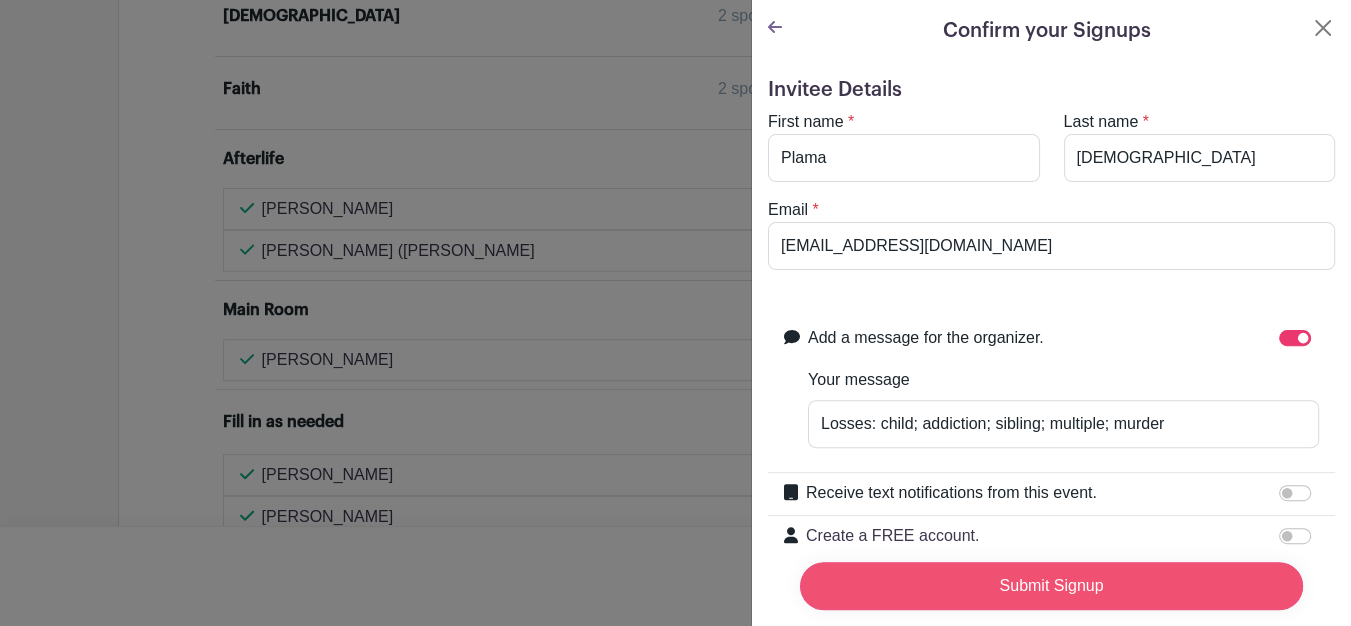 click on "Submit Signup" at bounding box center [1051, 586] 